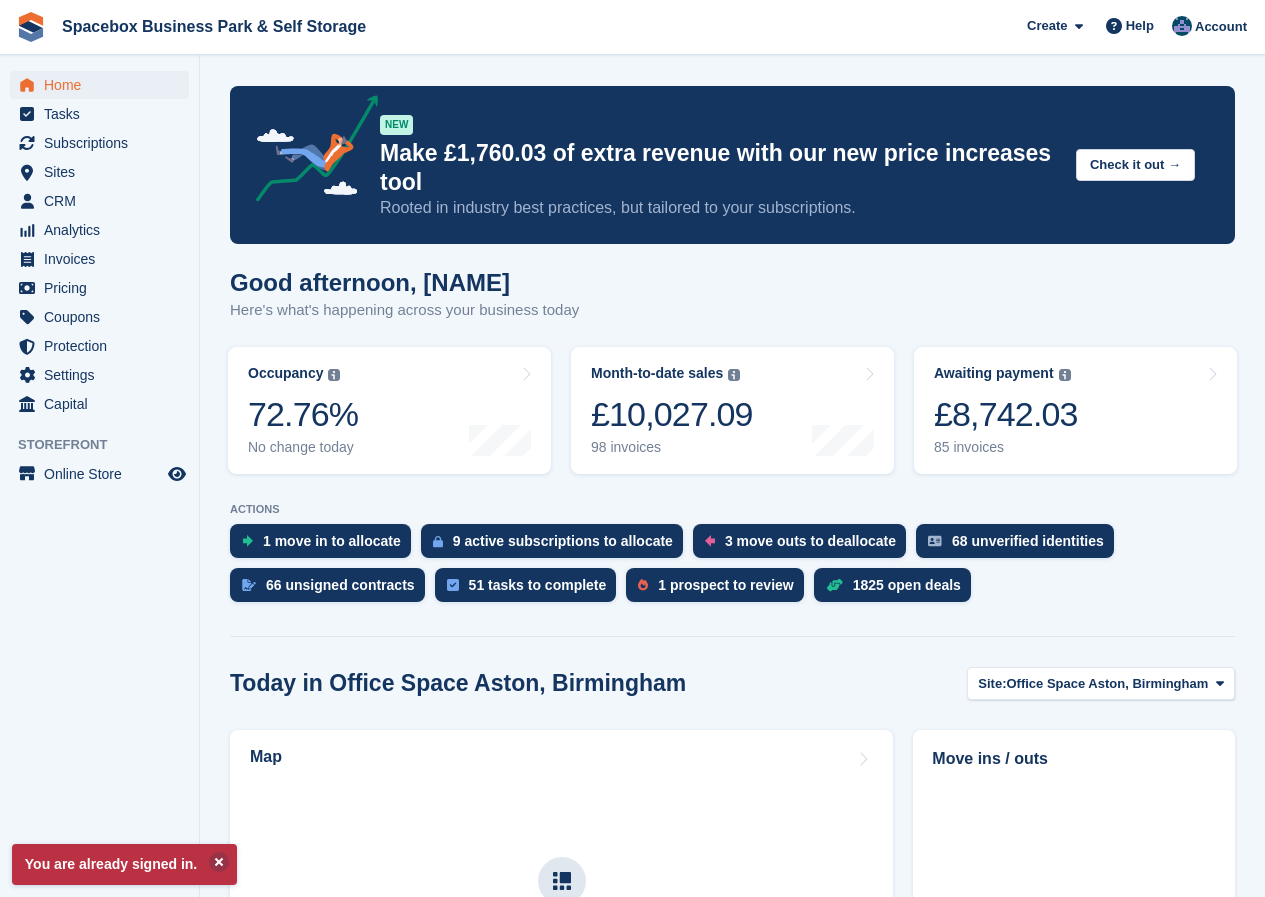 scroll, scrollTop: 0, scrollLeft: 0, axis: both 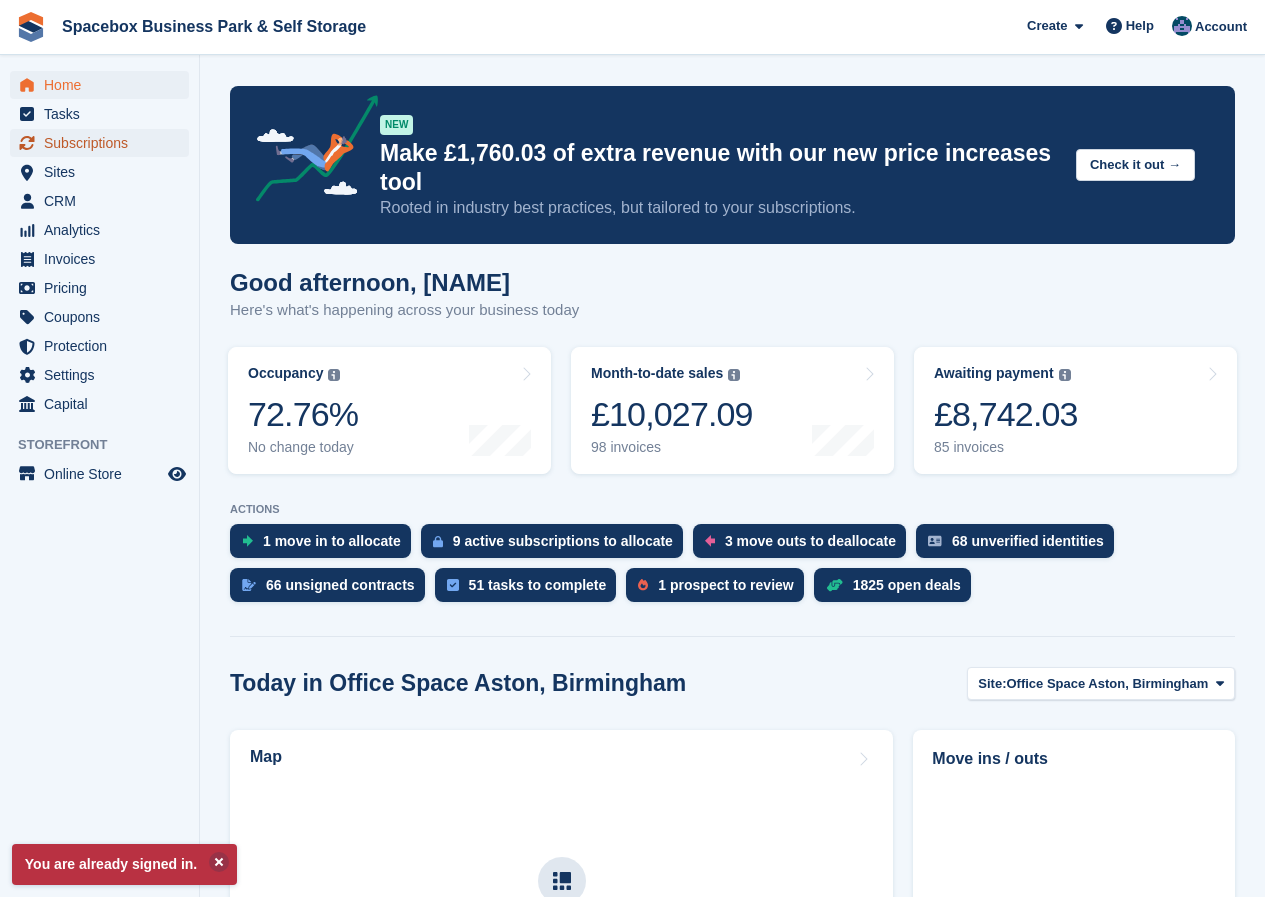 click on "Subscriptions" at bounding box center [104, 143] 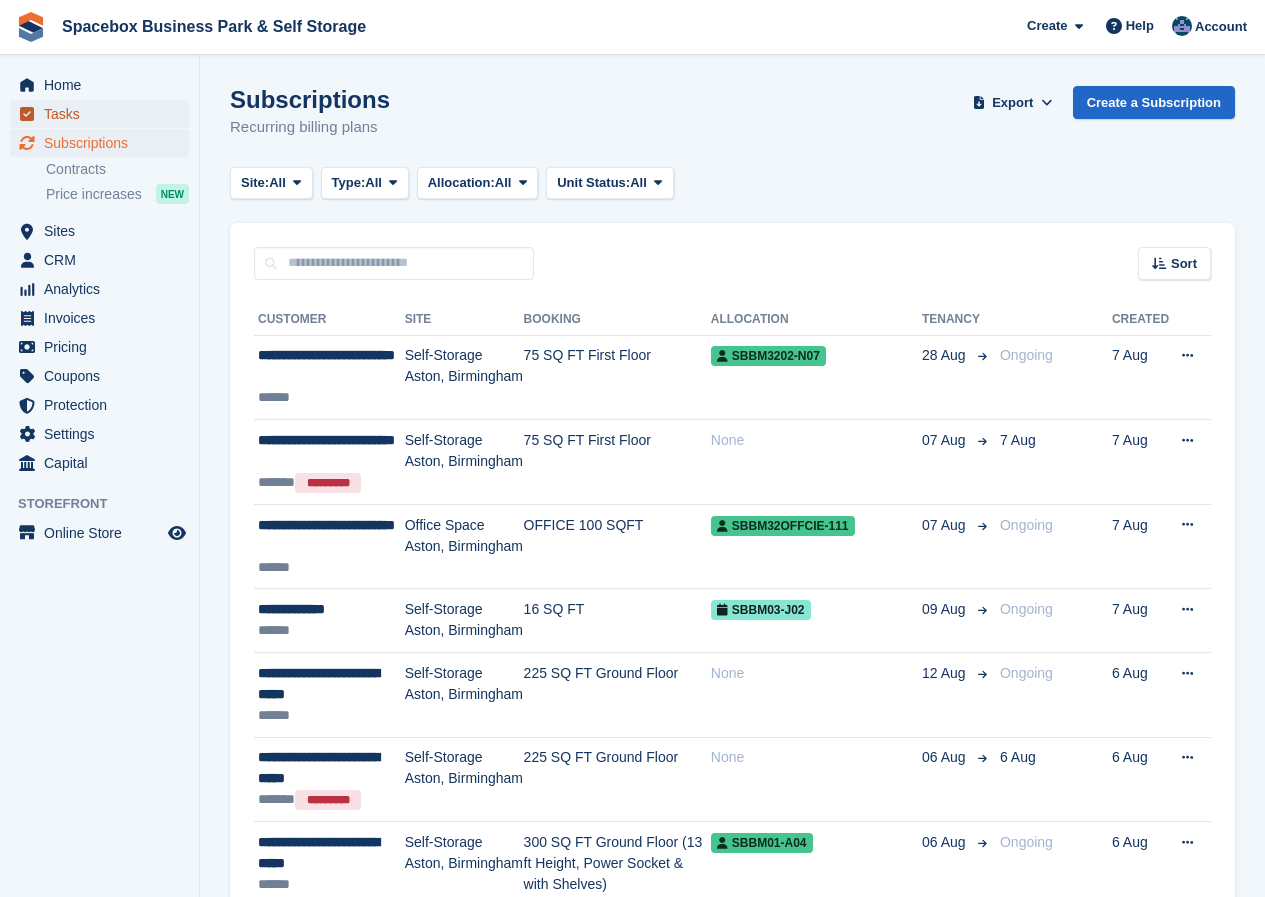 scroll, scrollTop: 0, scrollLeft: 0, axis: both 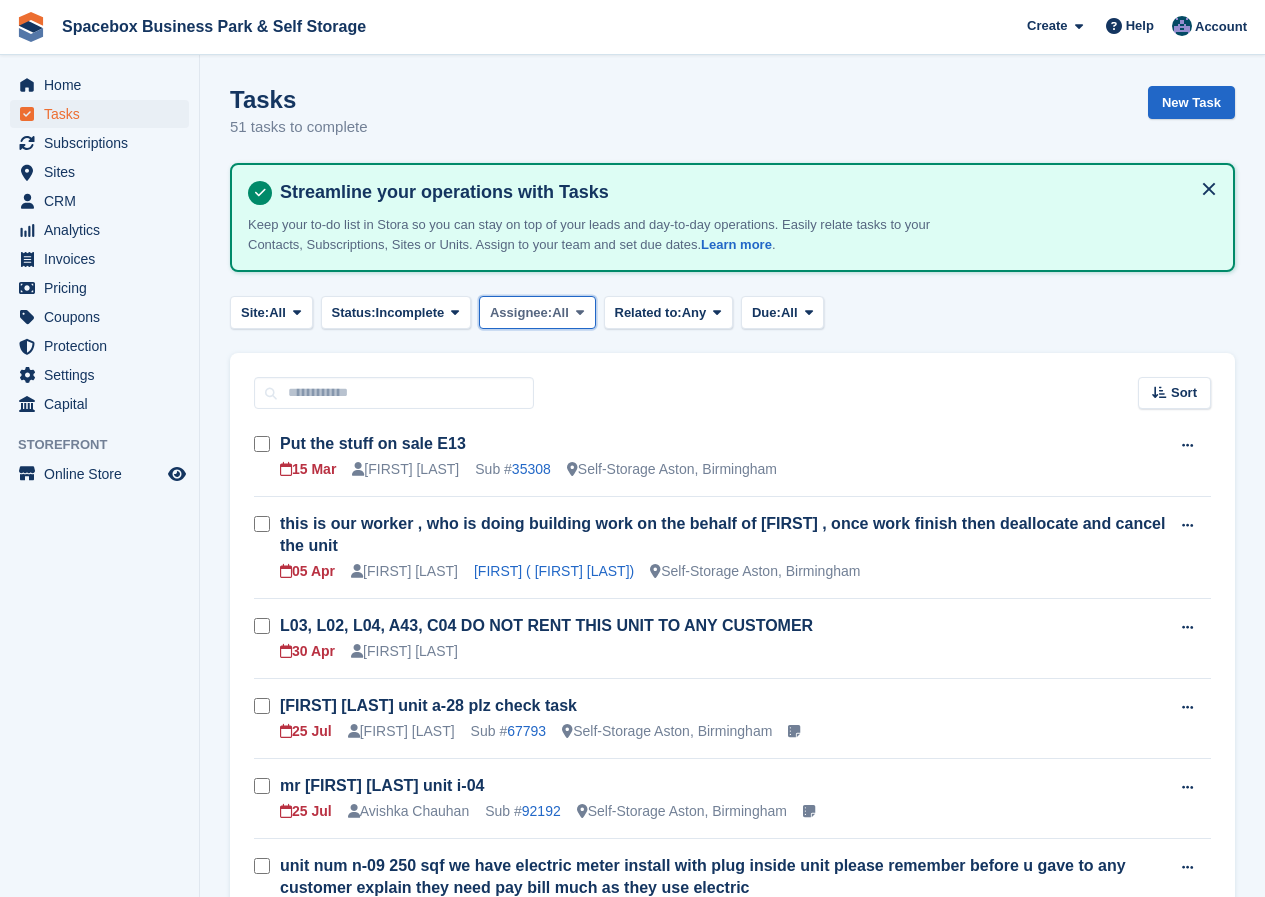 click at bounding box center (580, 312) 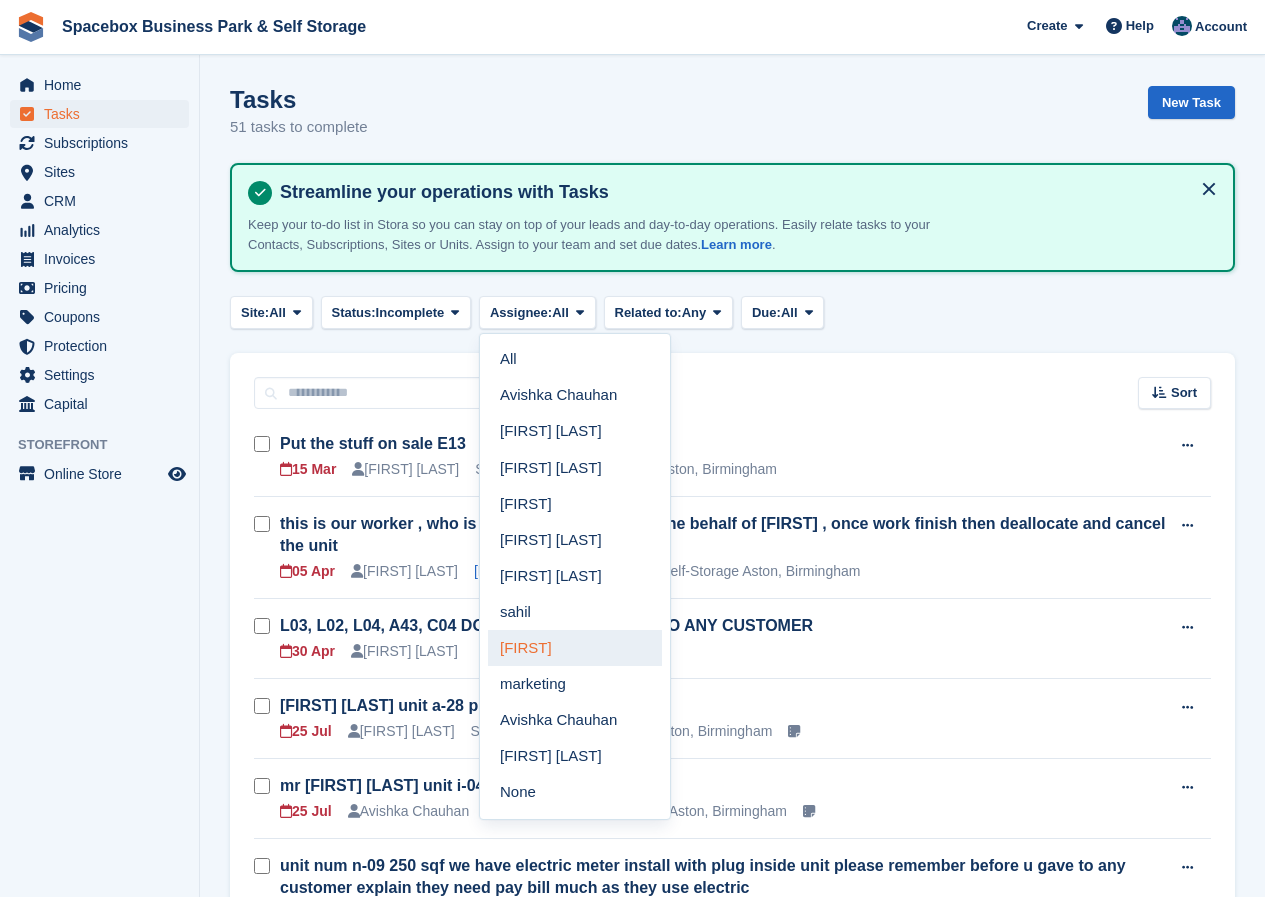 click on "[FIRST]" at bounding box center (575, 648) 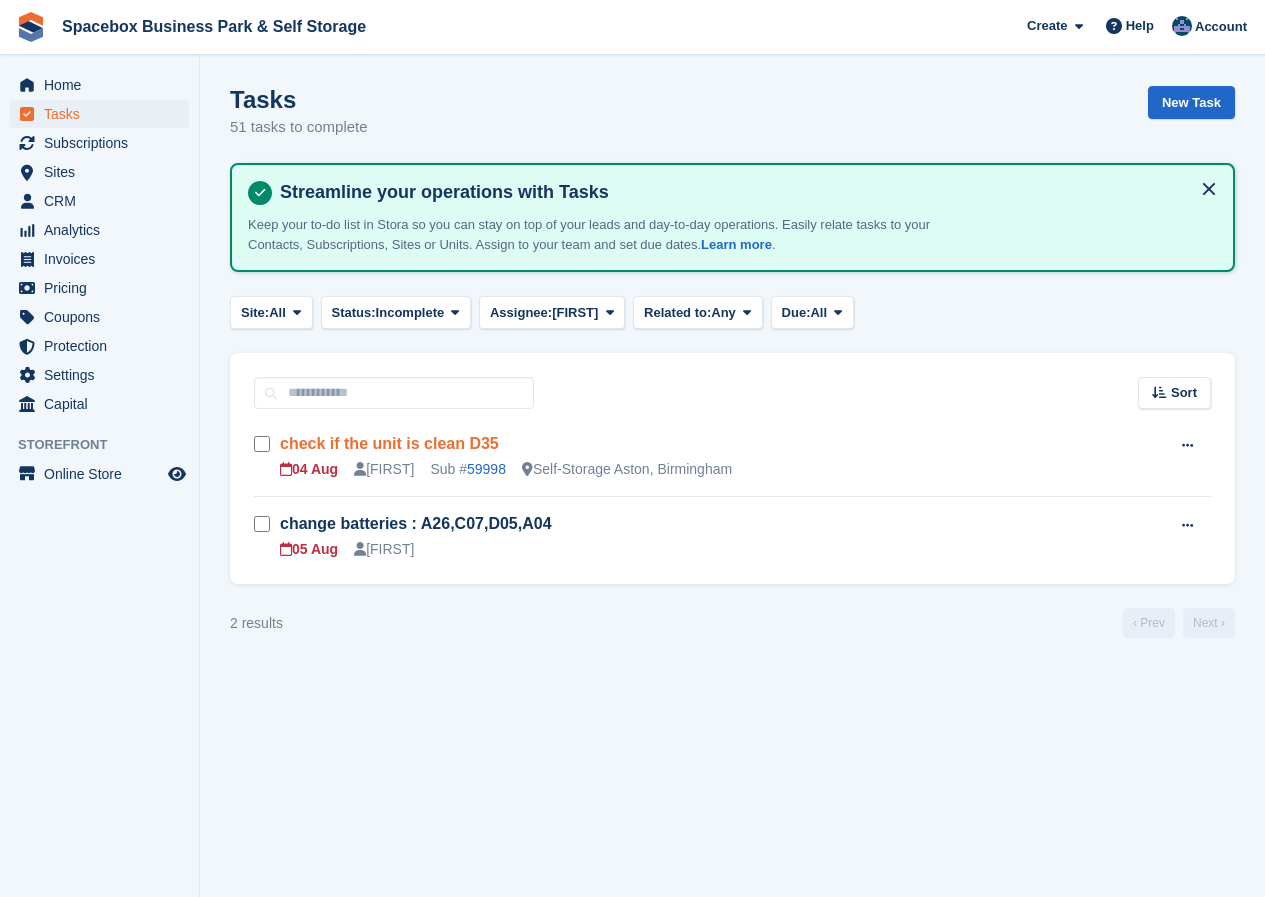 click on "check if the unit is clean D35" at bounding box center (389, 443) 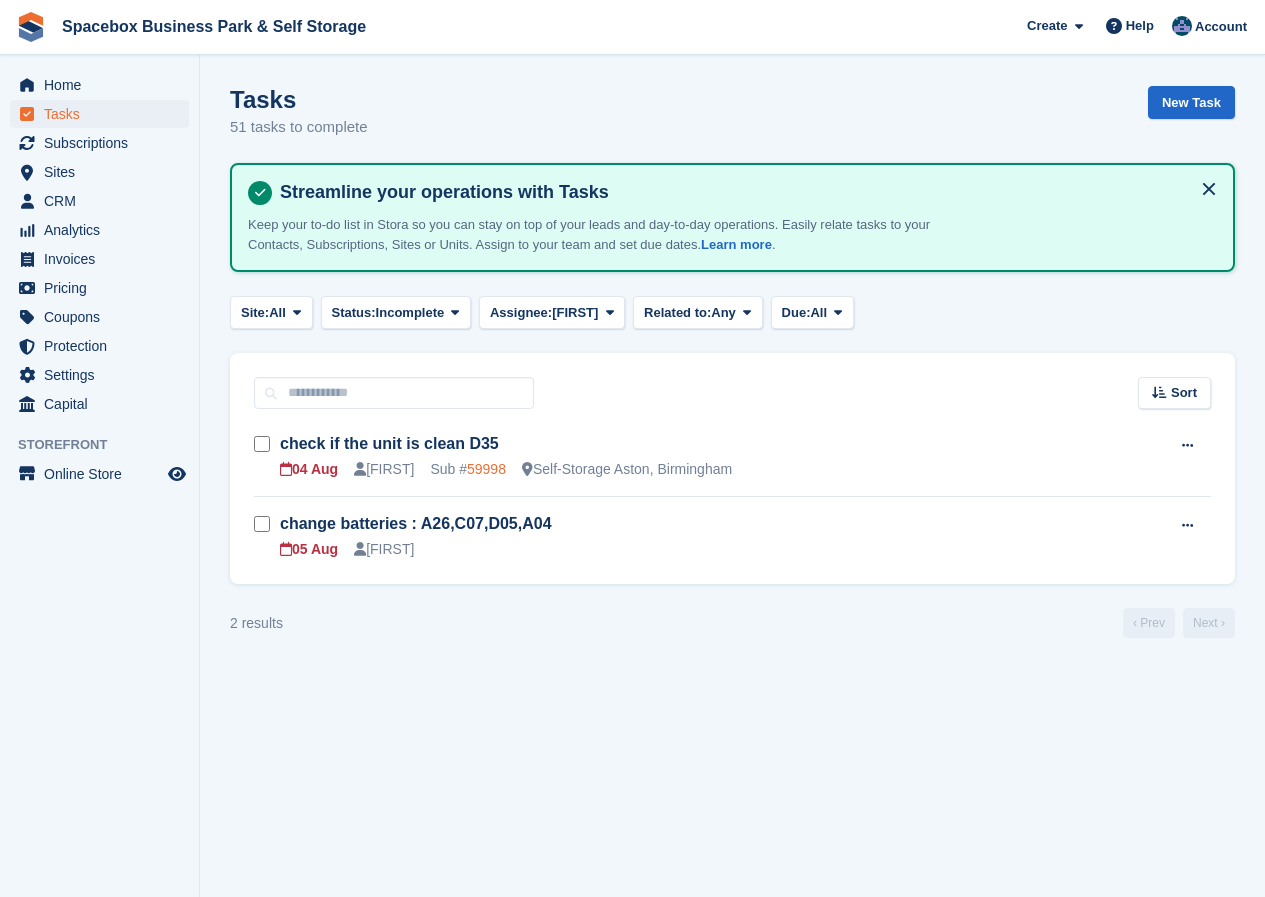 click on "59998" at bounding box center [486, 469] 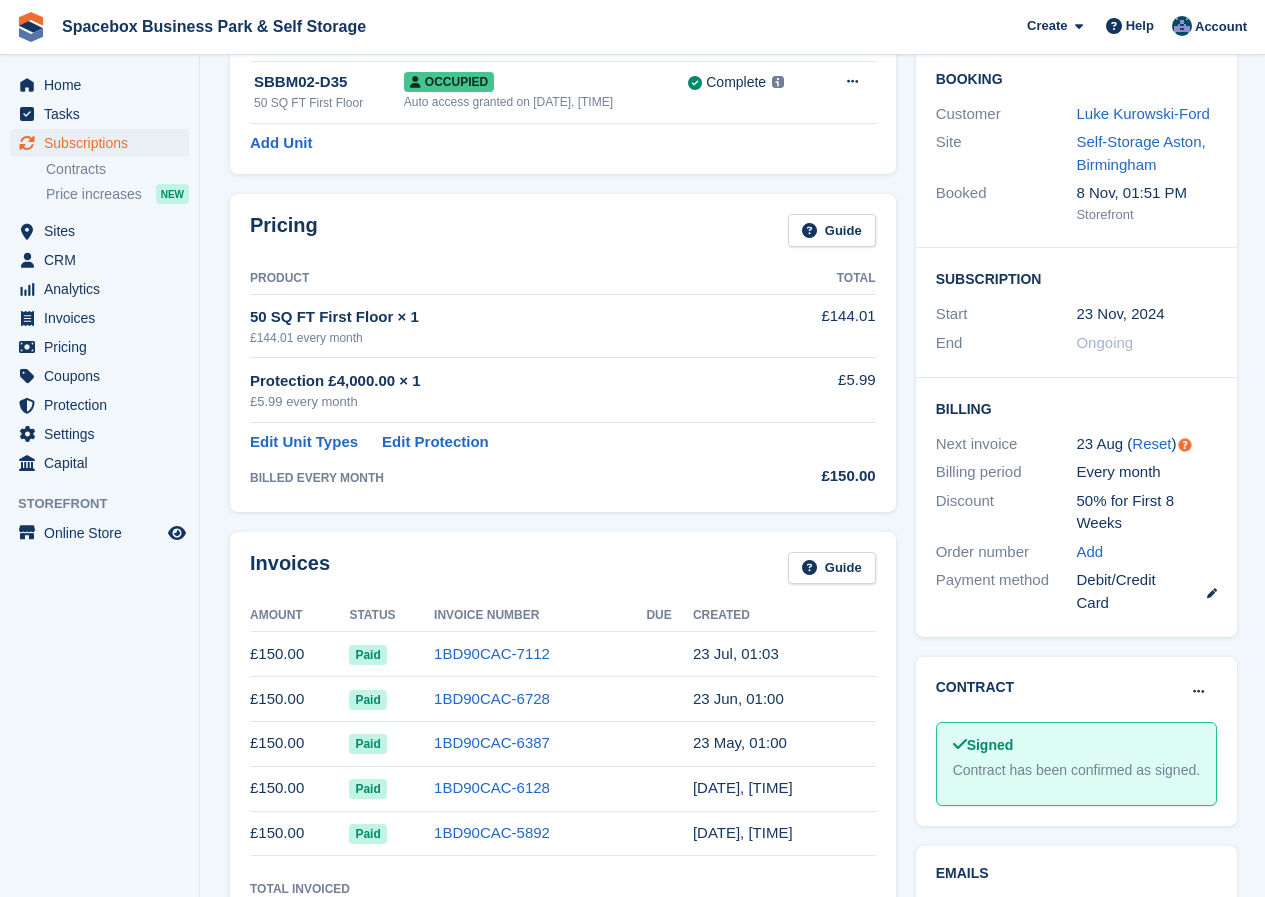 scroll, scrollTop: 0, scrollLeft: 0, axis: both 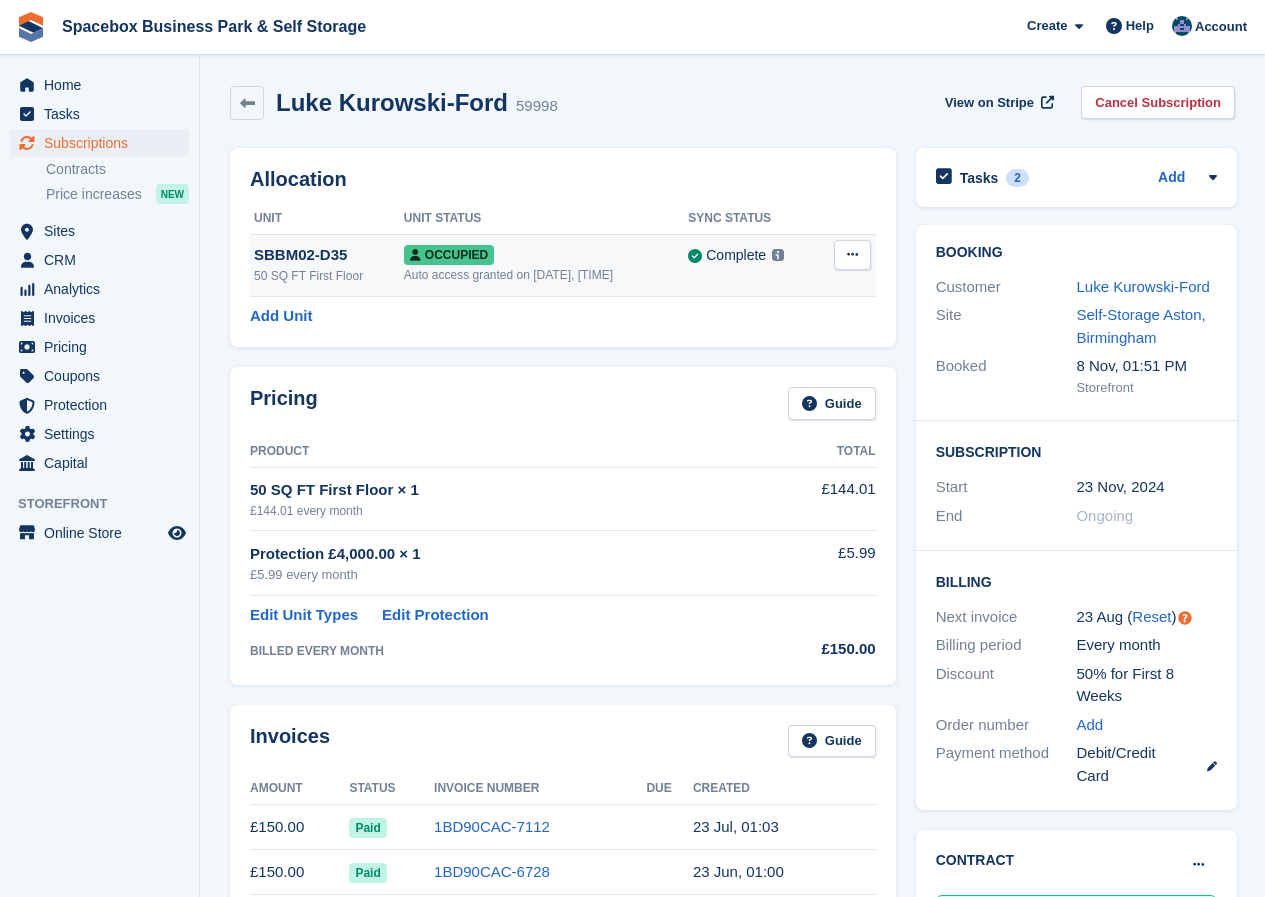 click at bounding box center [852, 254] 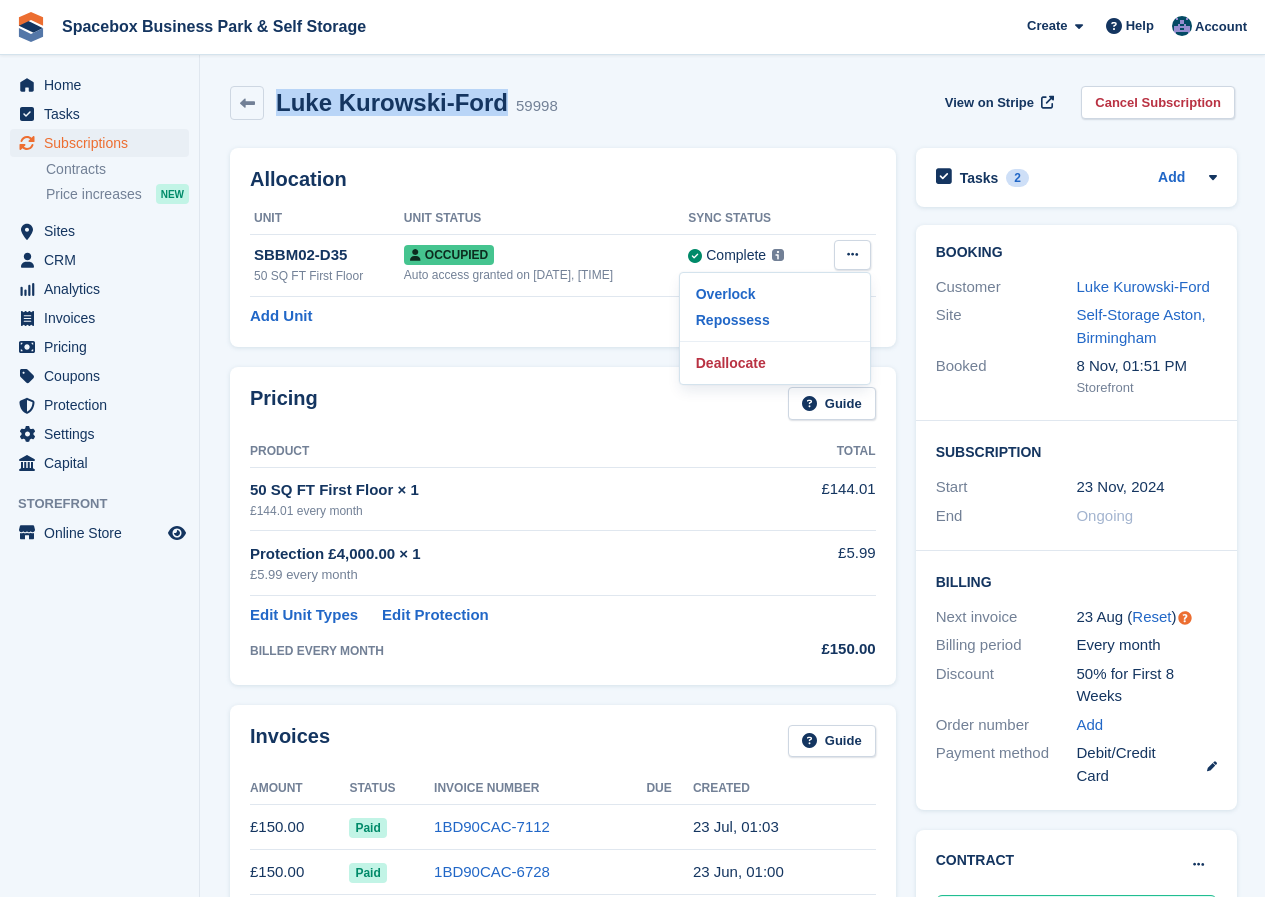 drag, startPoint x: 483, startPoint y: 106, endPoint x: 278, endPoint y: 109, distance: 205.02196 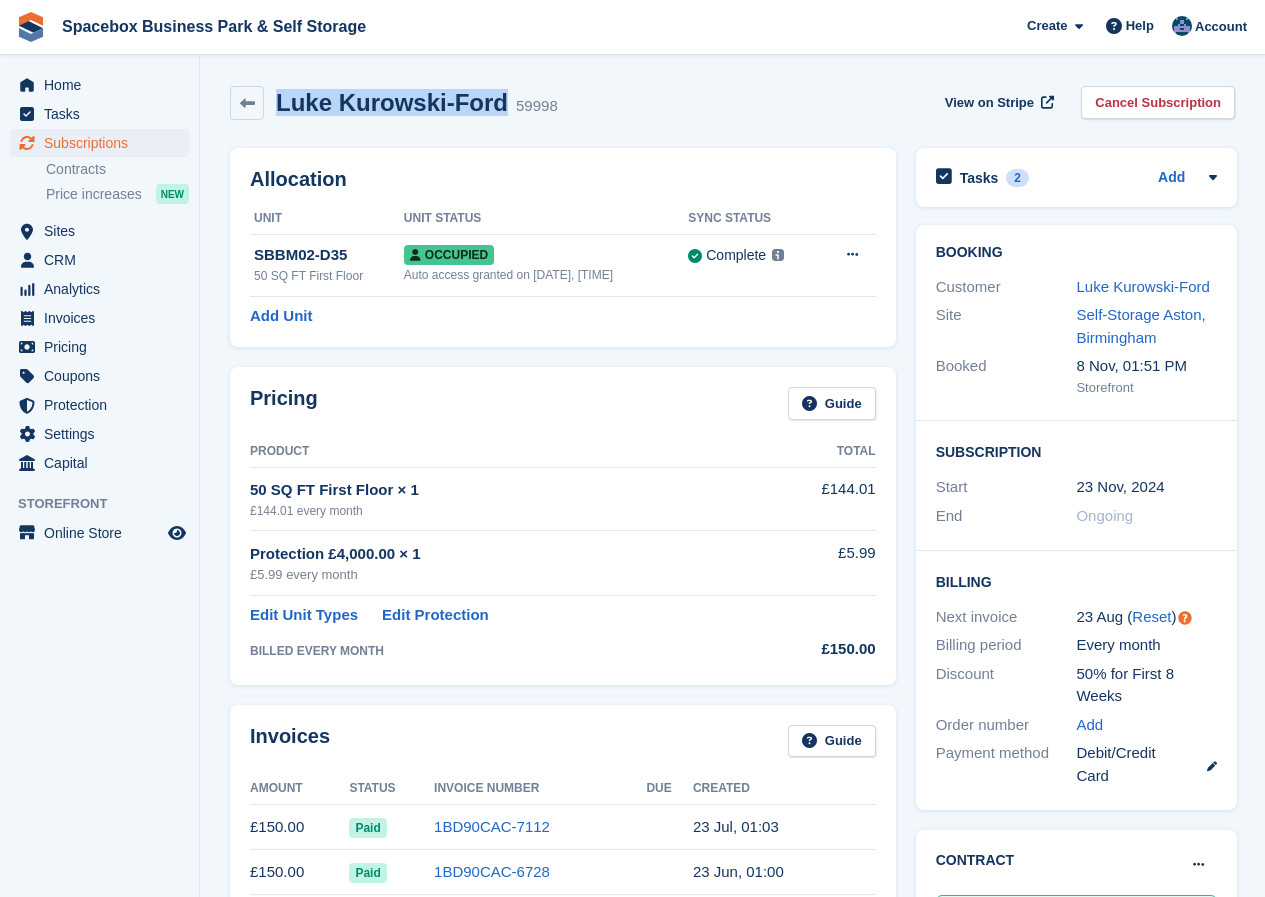 copy on "Luke Kurowski-Ford" 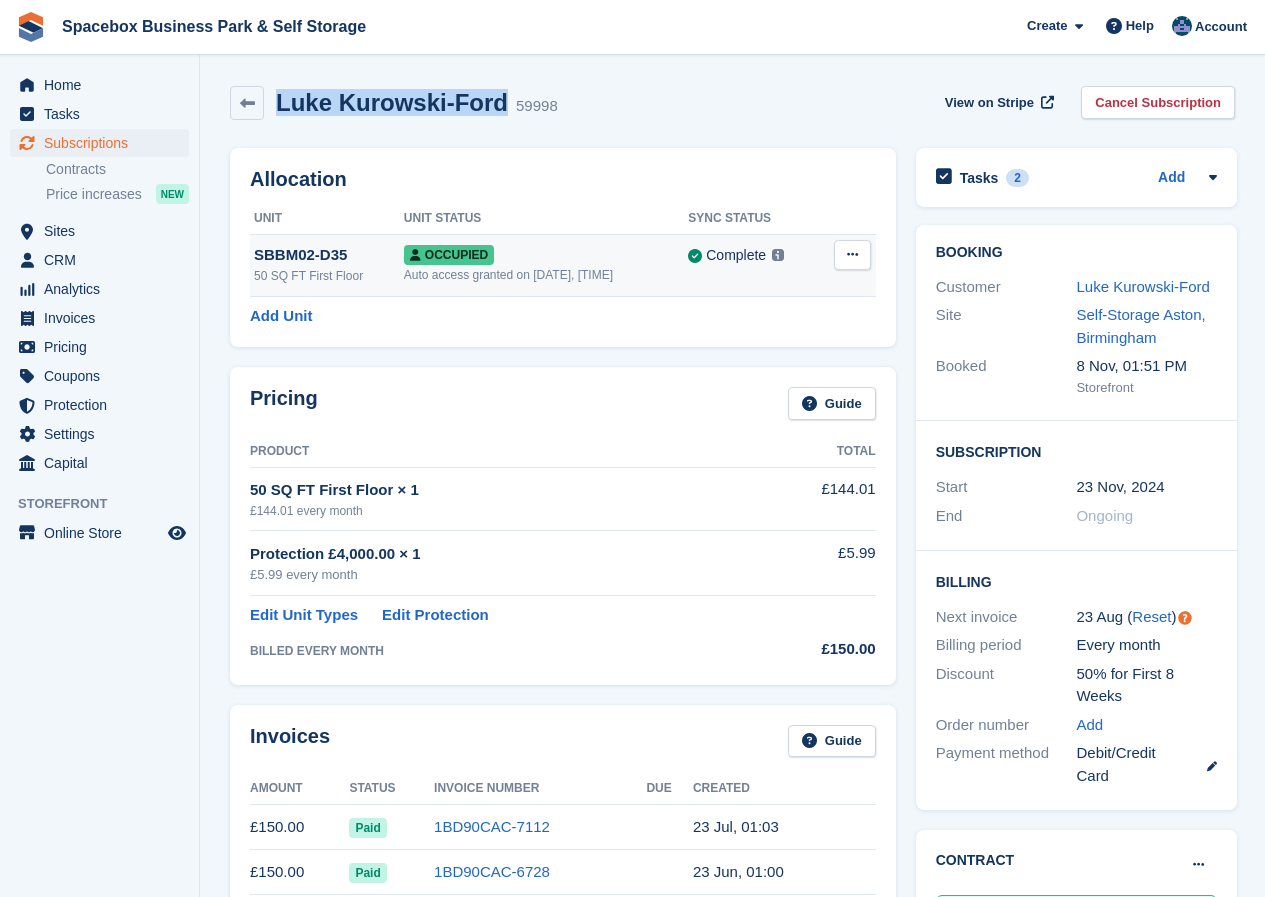 click at bounding box center (852, 255) 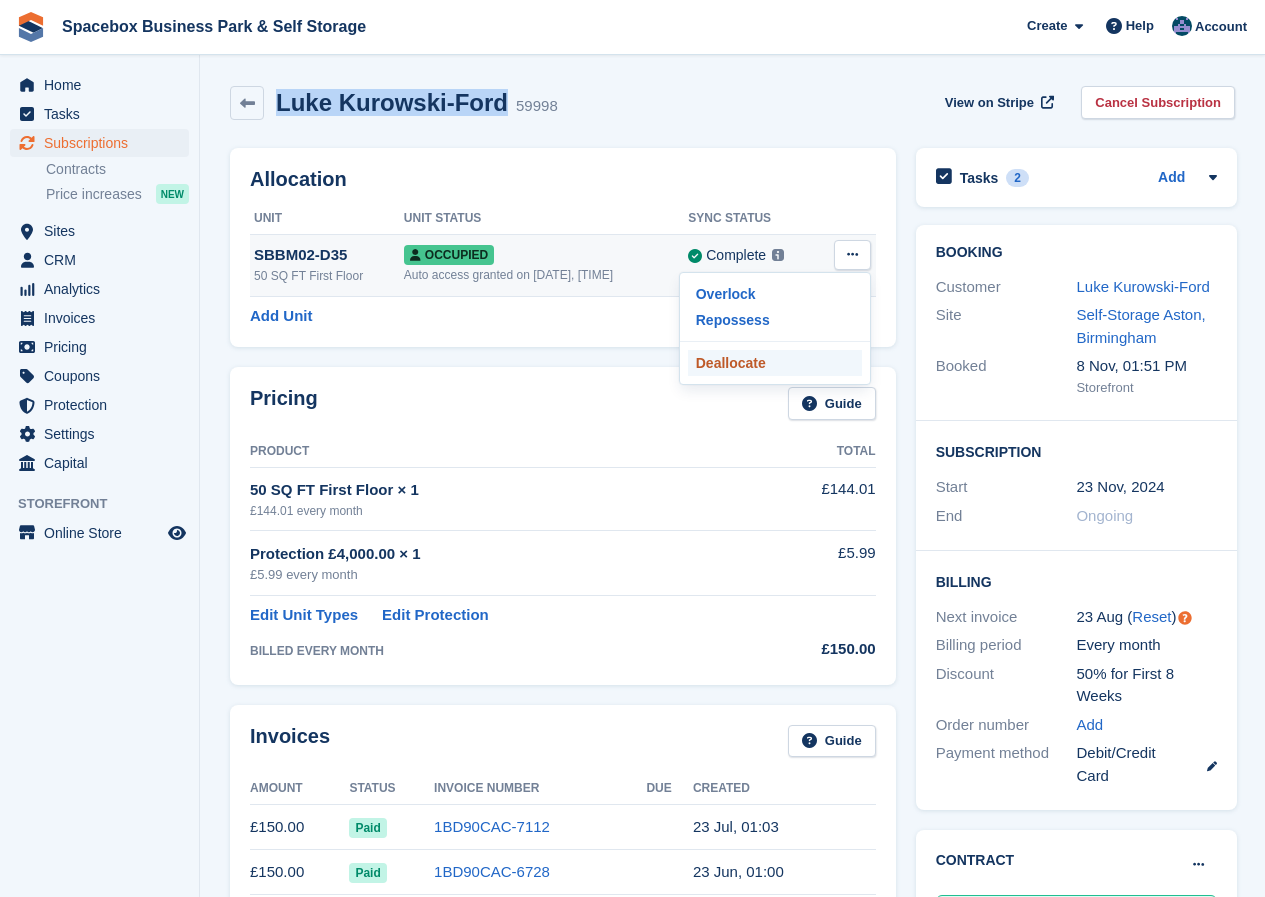 click on "Deallocate" at bounding box center (775, 363) 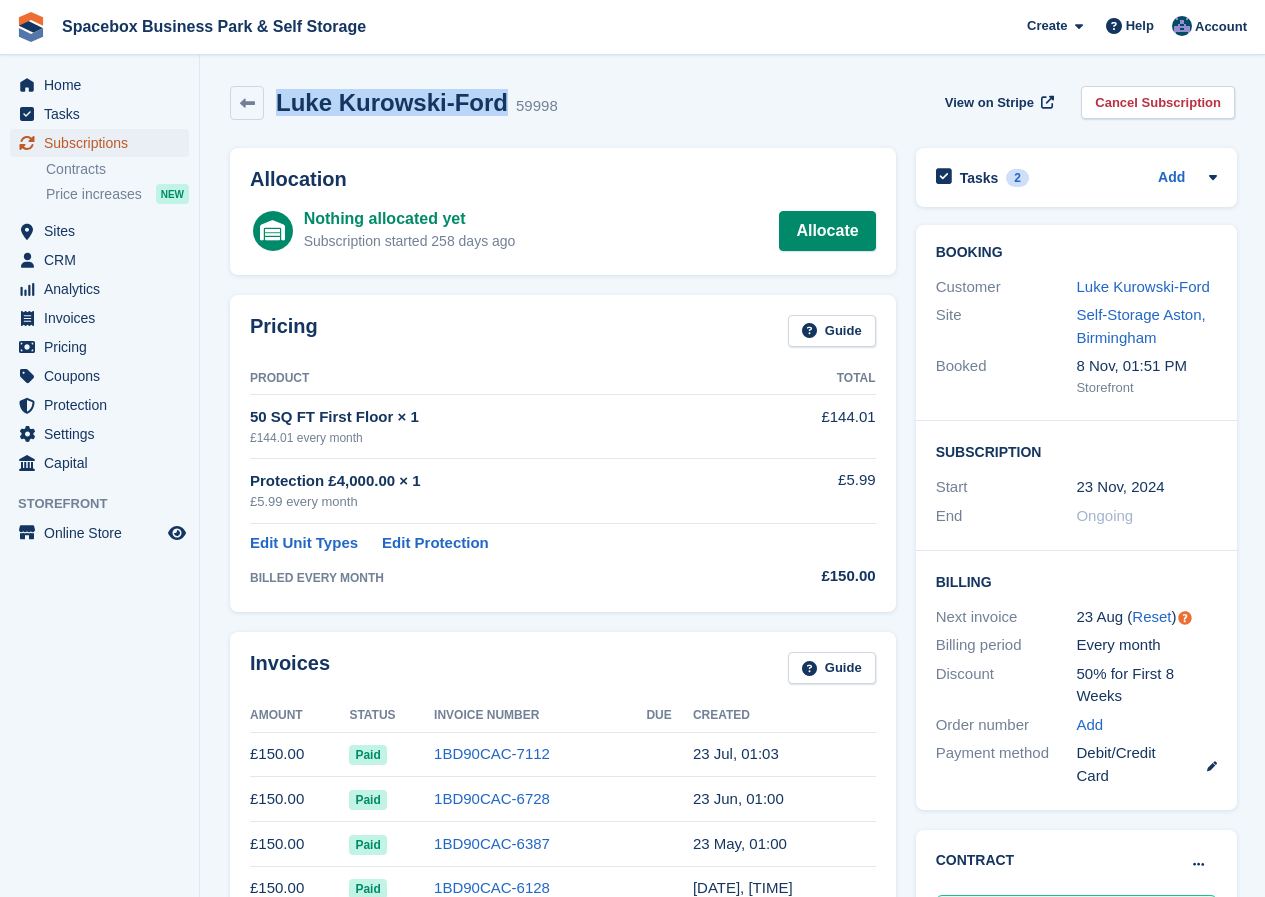 click on "Subscriptions" at bounding box center [104, 143] 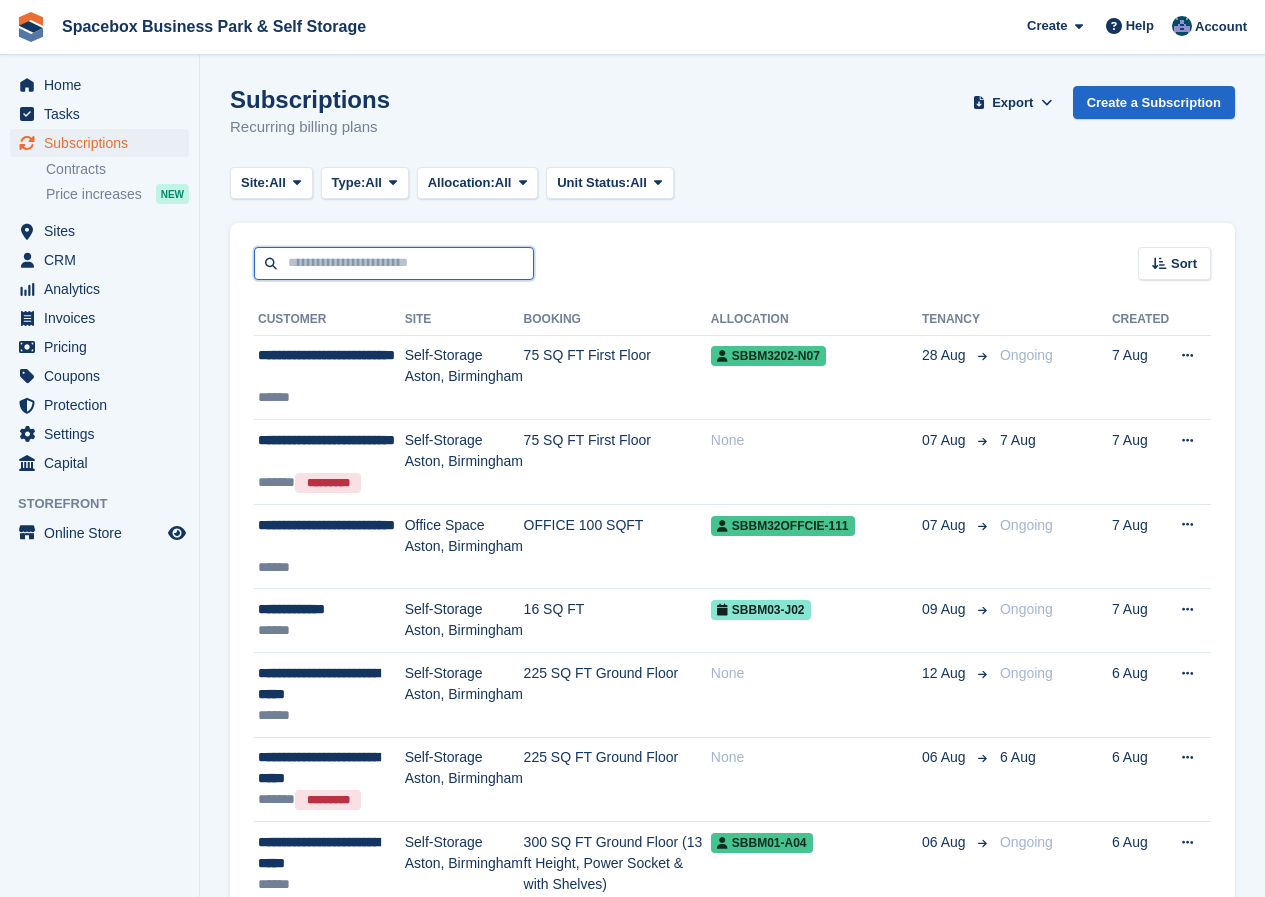 click at bounding box center (394, 263) 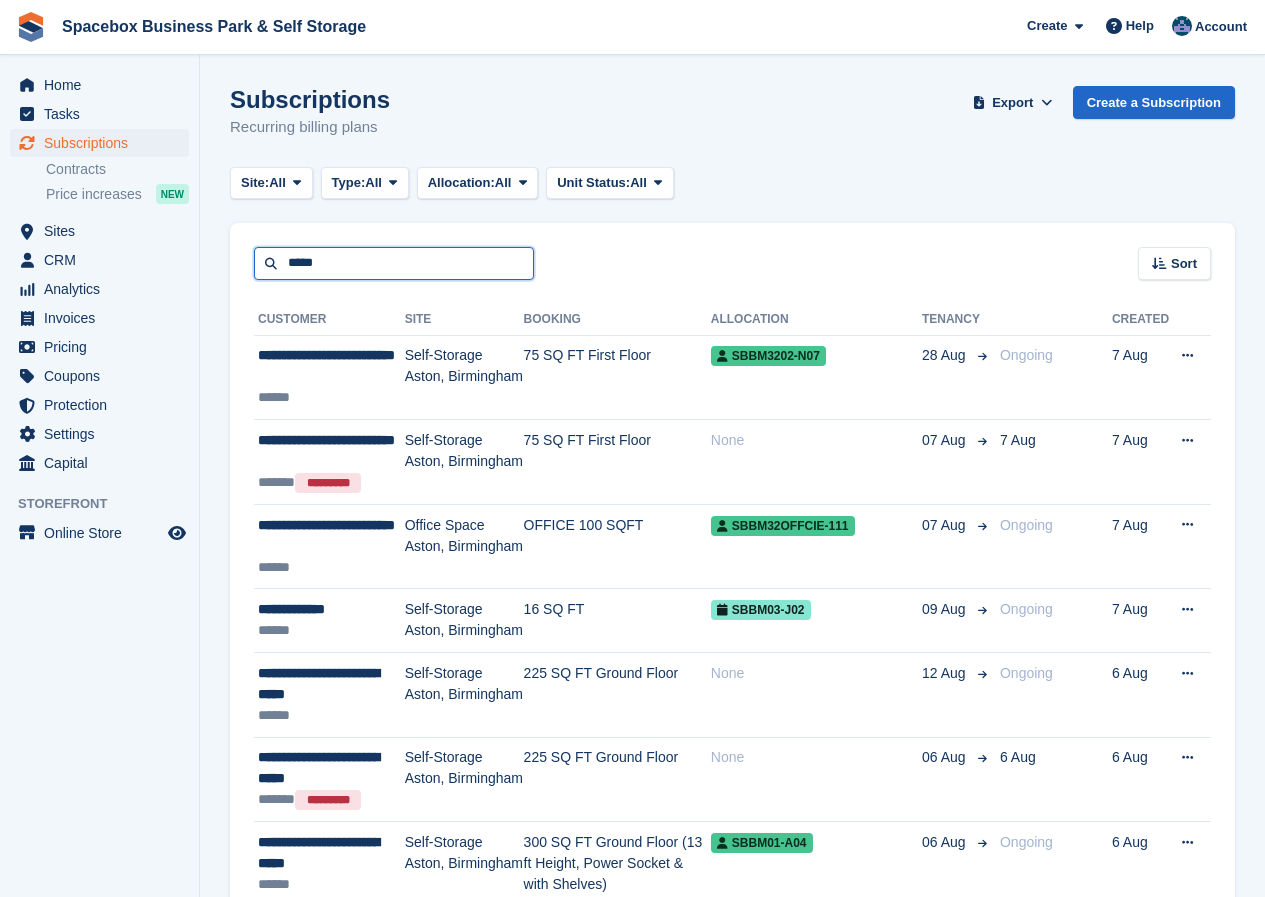 type on "*****" 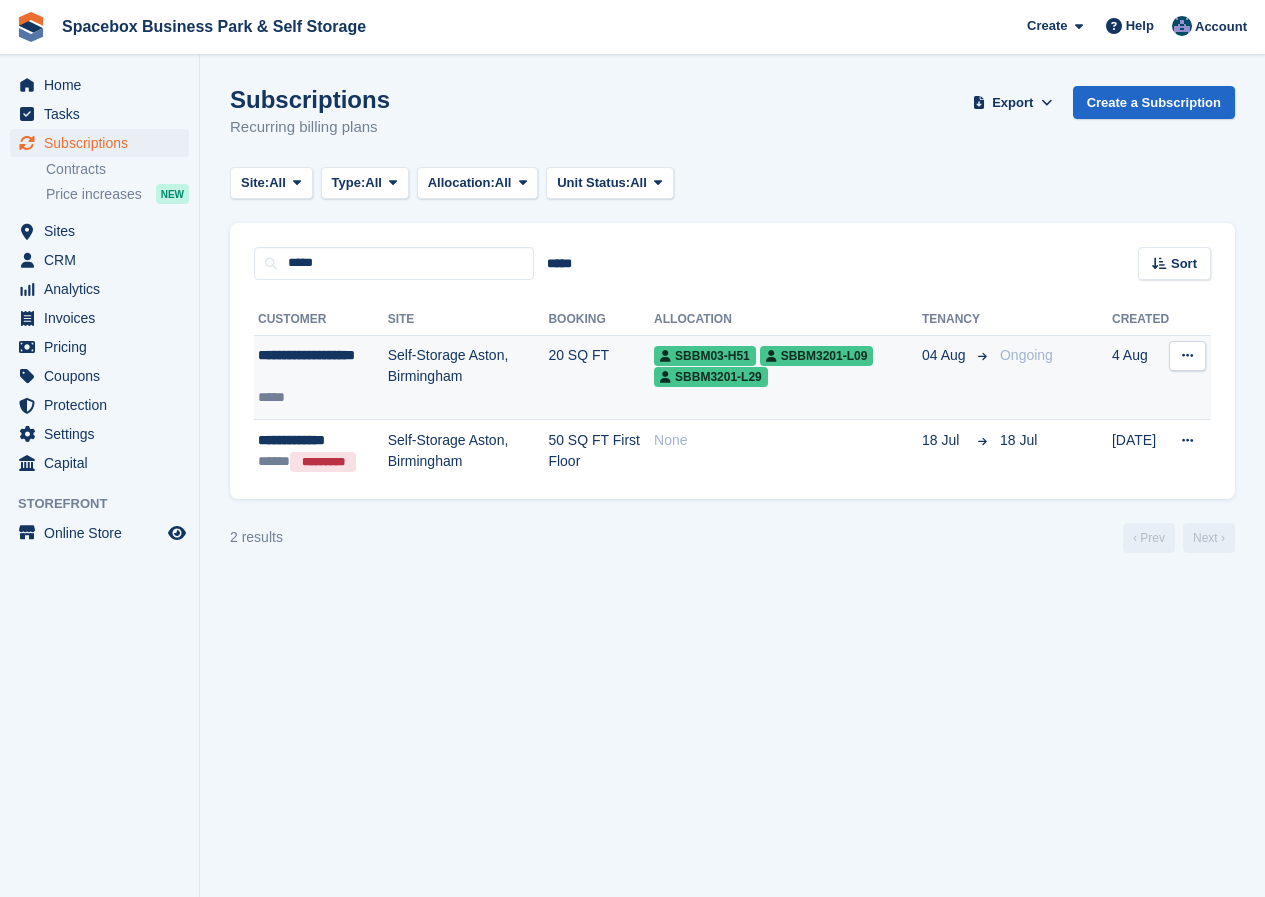 click on "Self-Storage Aston, Birmingham" at bounding box center (468, 377) 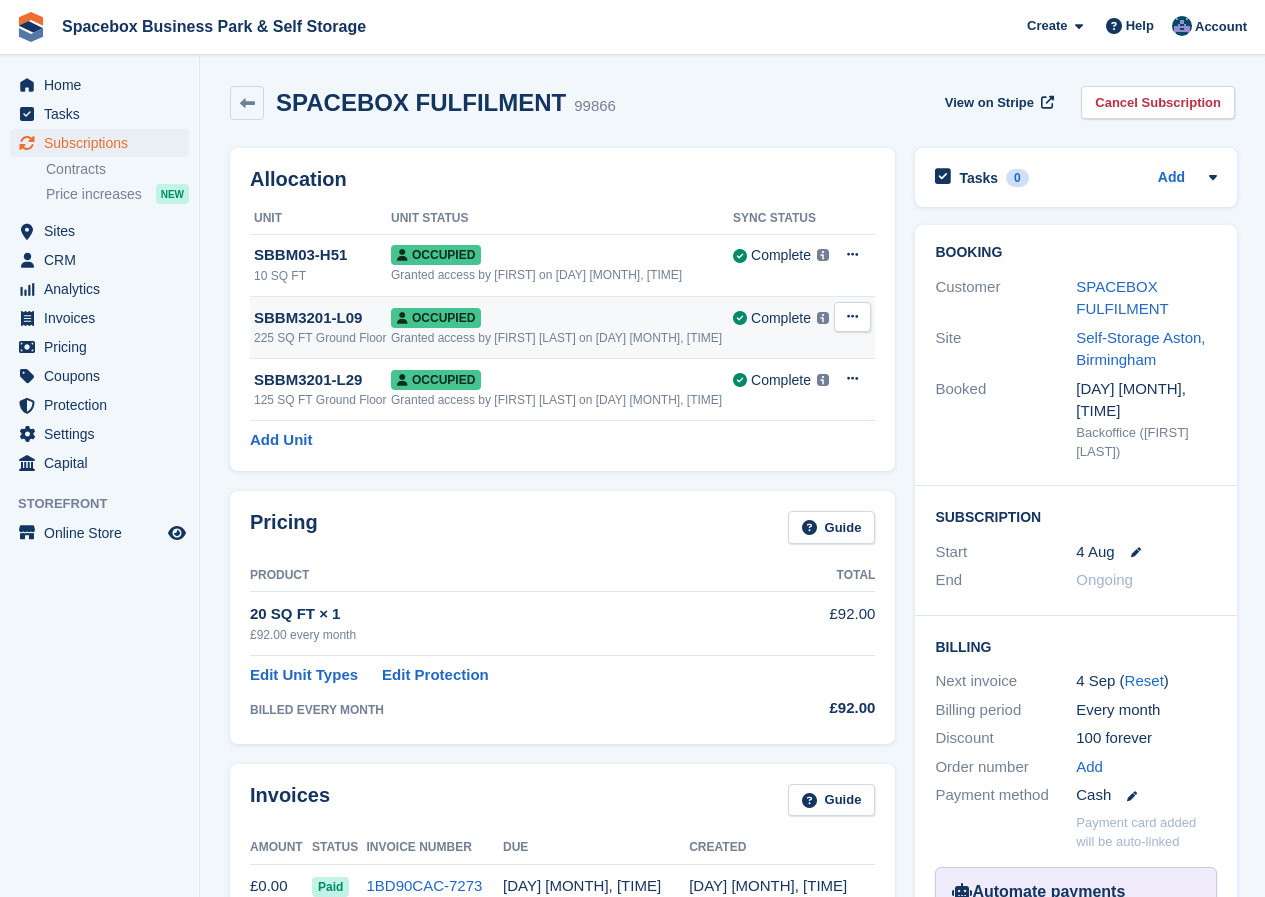 scroll, scrollTop: 0, scrollLeft: 0, axis: both 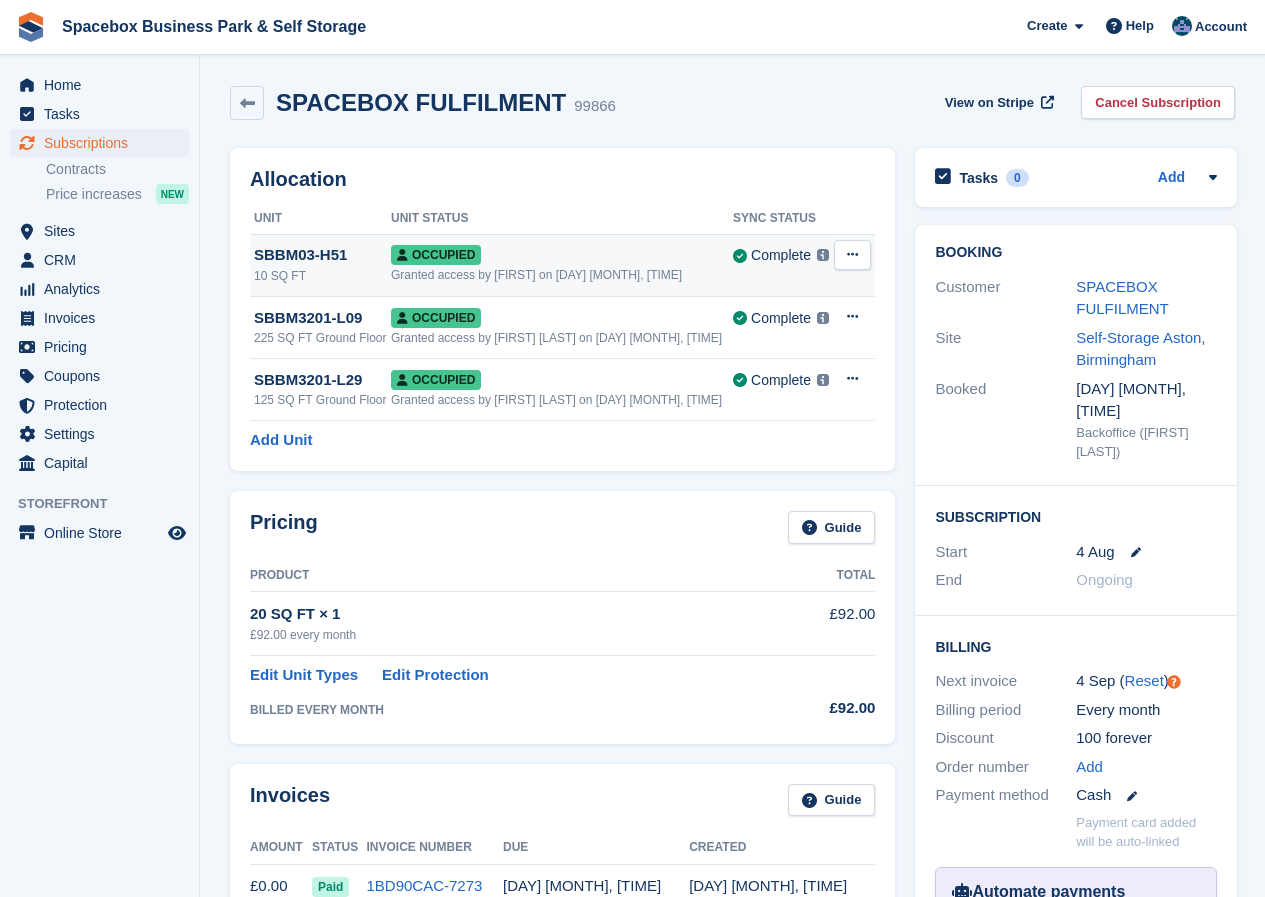 click on "SBBM03-H51" at bounding box center (322, 255) 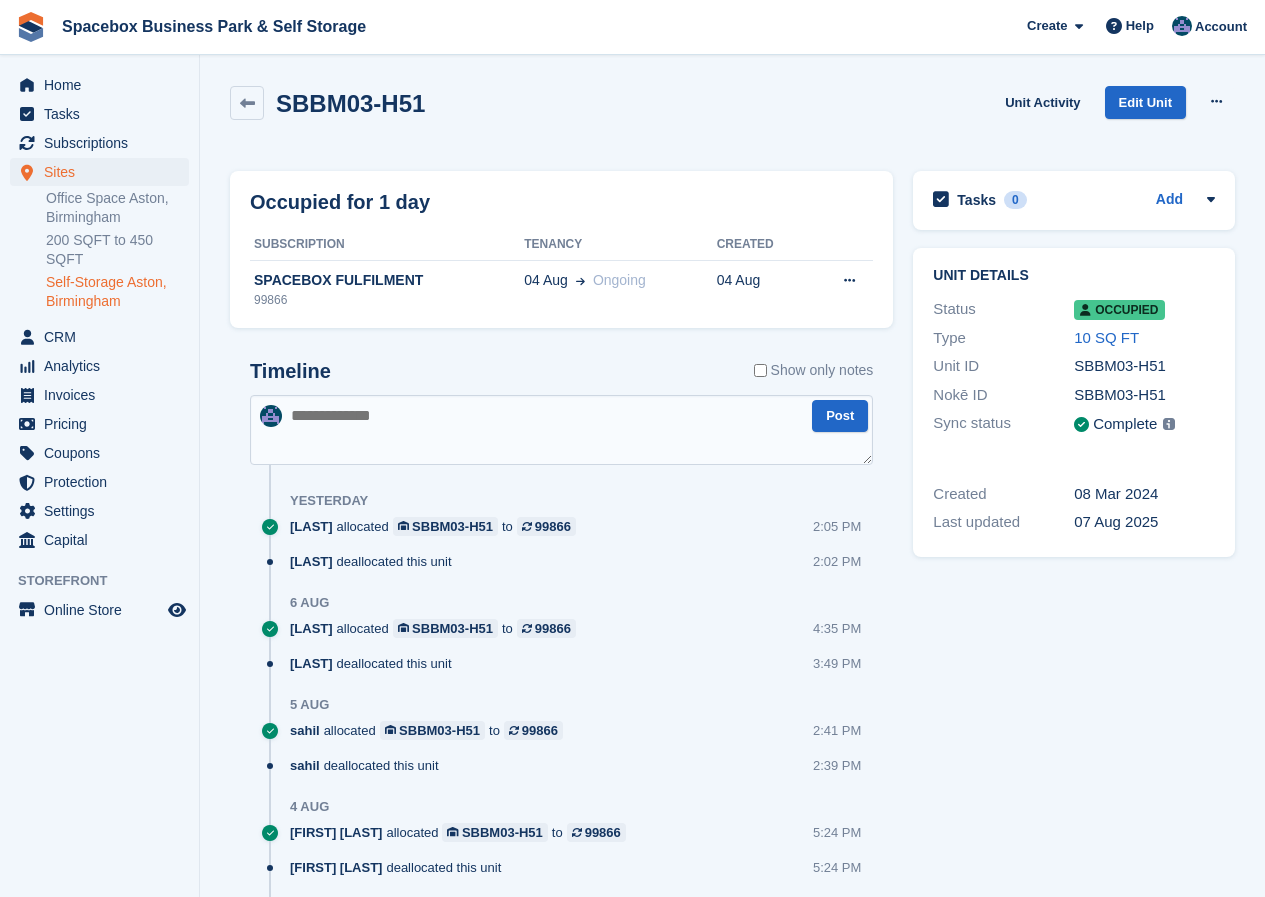 scroll, scrollTop: 0, scrollLeft: 0, axis: both 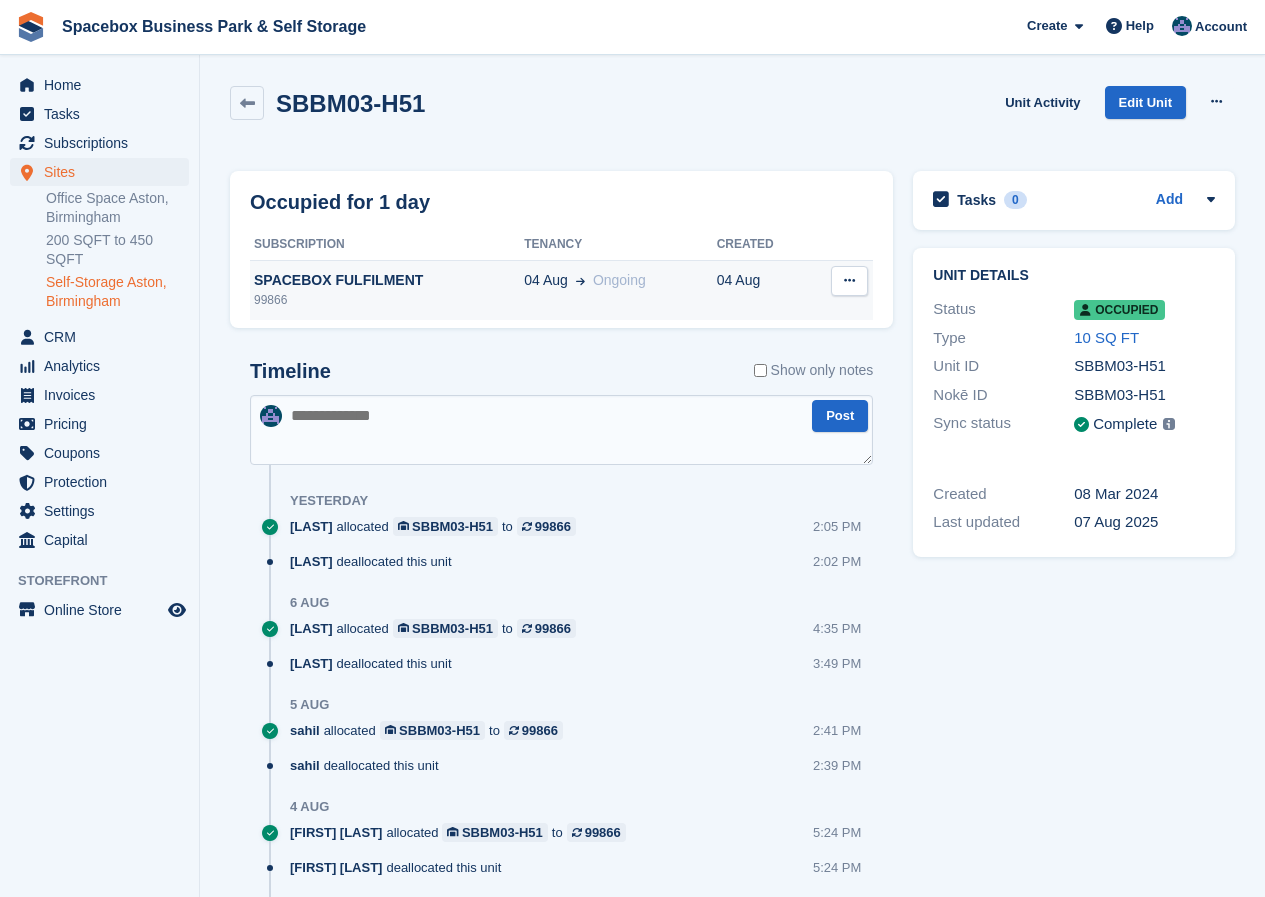 click on "SPACEBOX FULFILMENT" at bounding box center (387, 280) 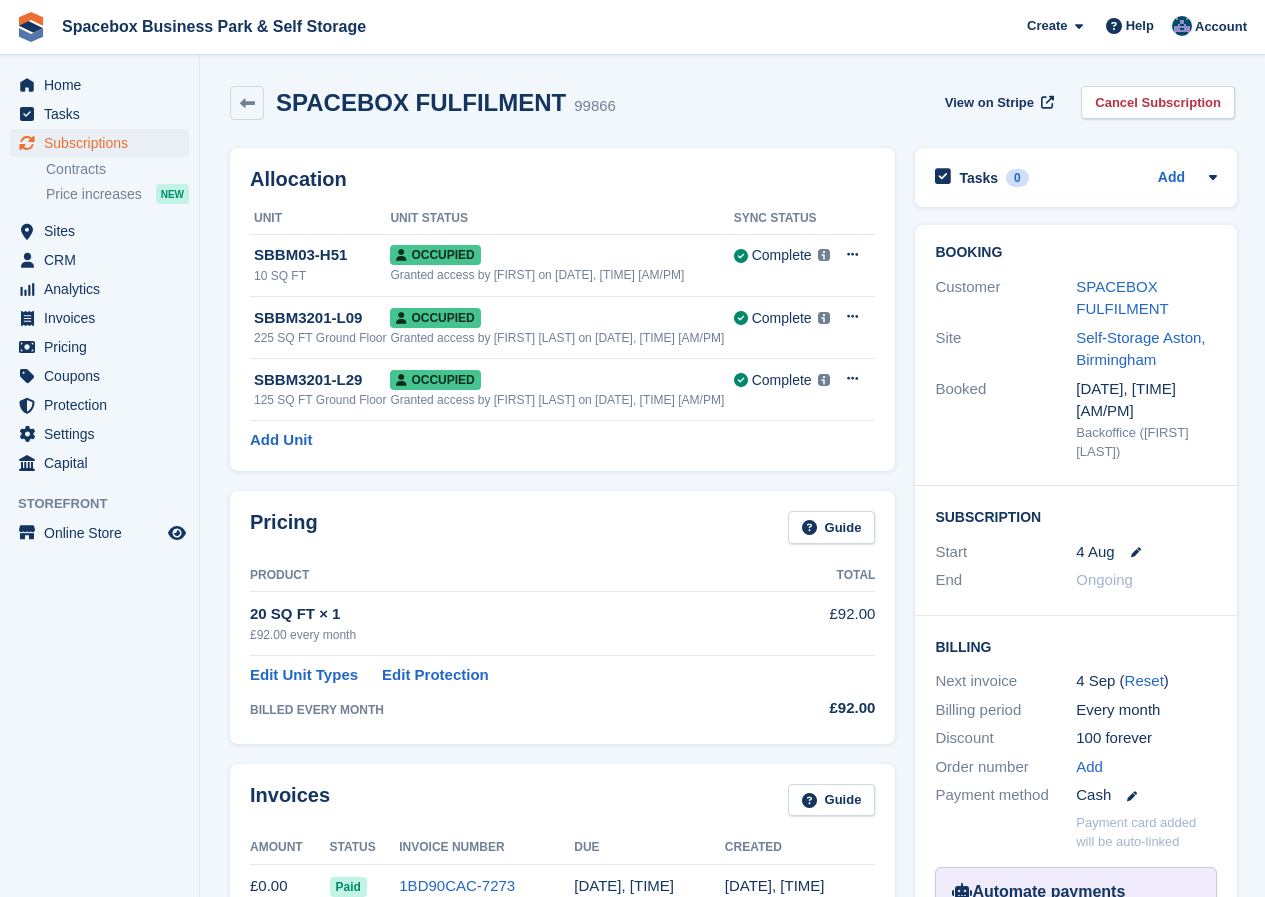 scroll, scrollTop: 0, scrollLeft: 0, axis: both 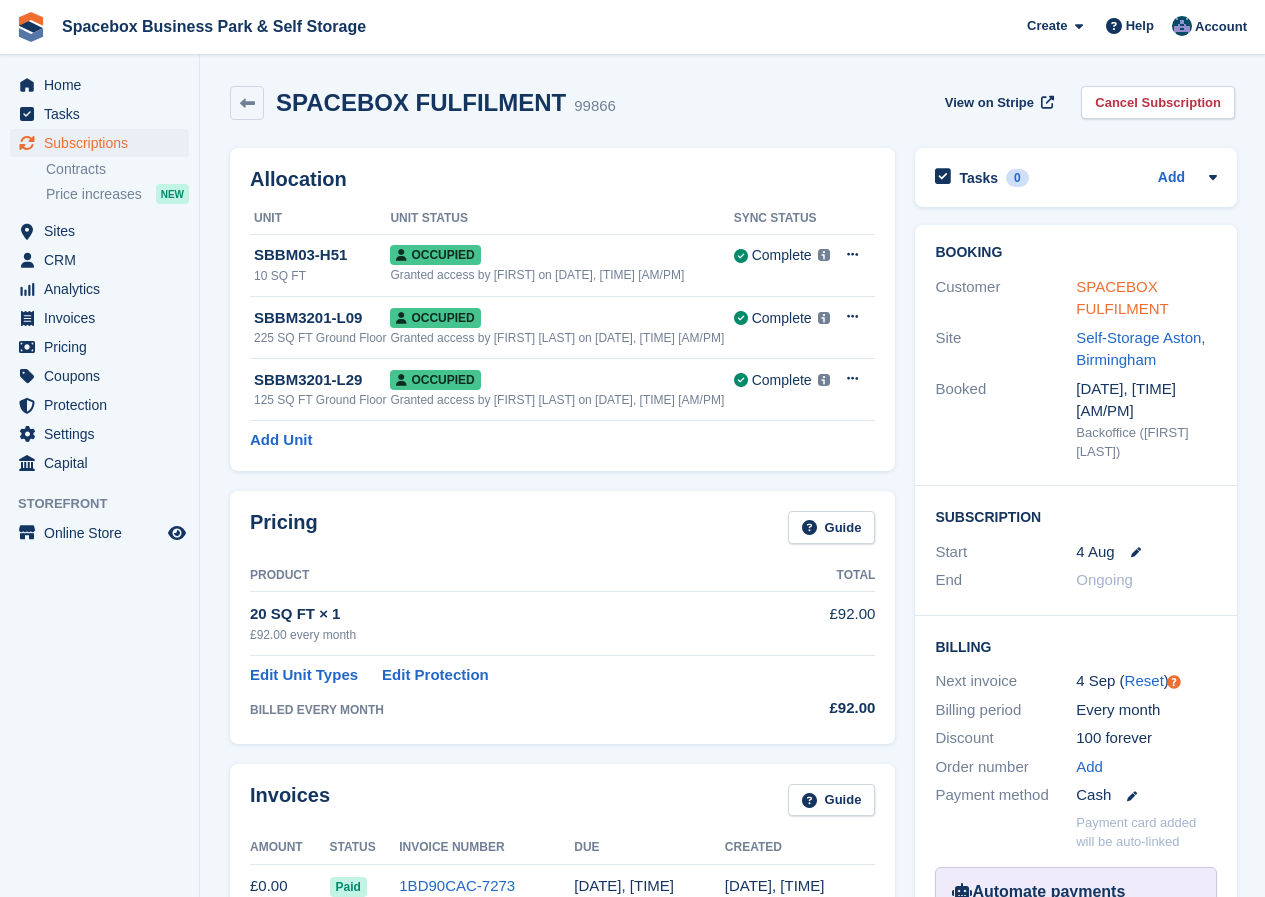 click on "SPACEBOX FULFILMENT" at bounding box center (1122, 298) 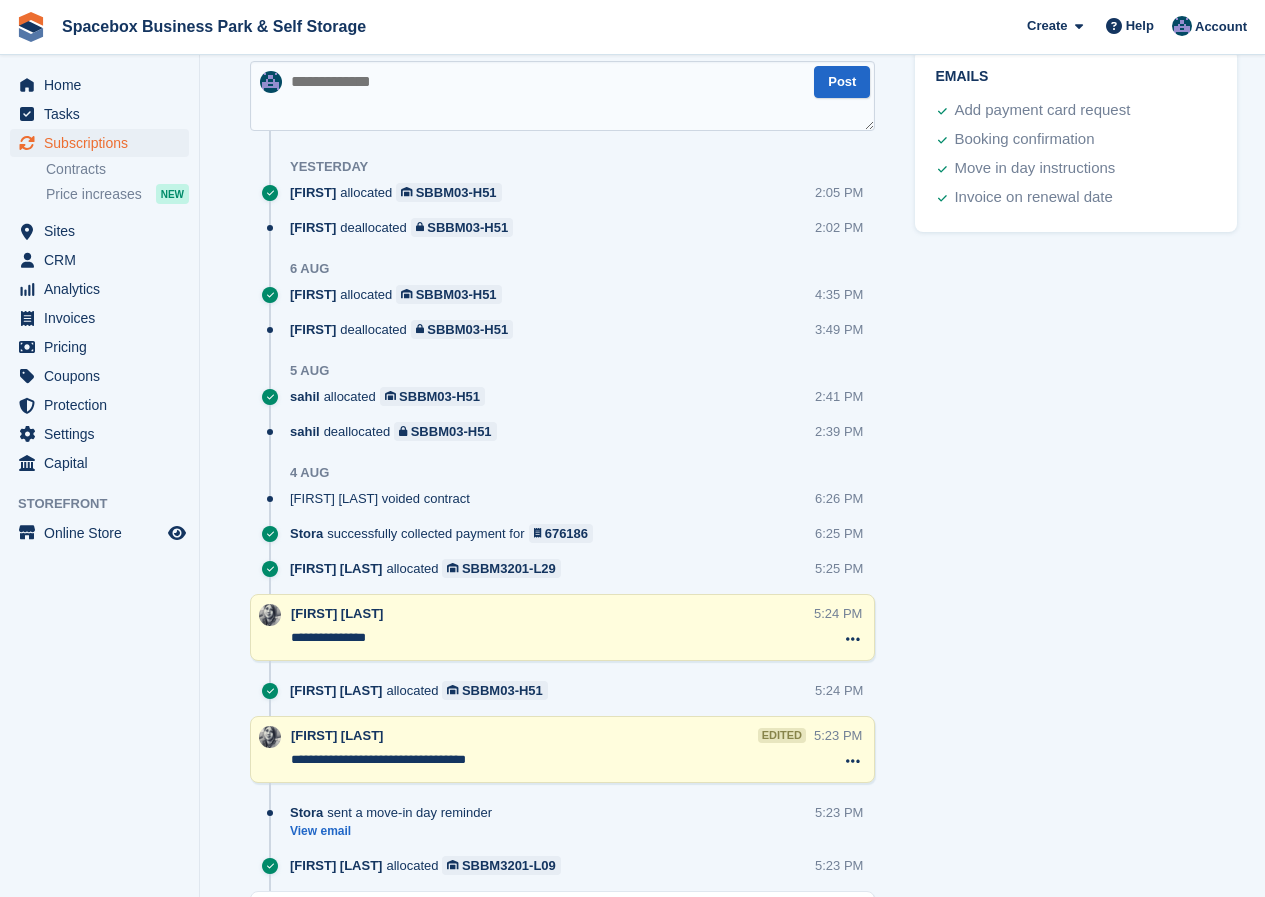 scroll, scrollTop: 1189, scrollLeft: 0, axis: vertical 